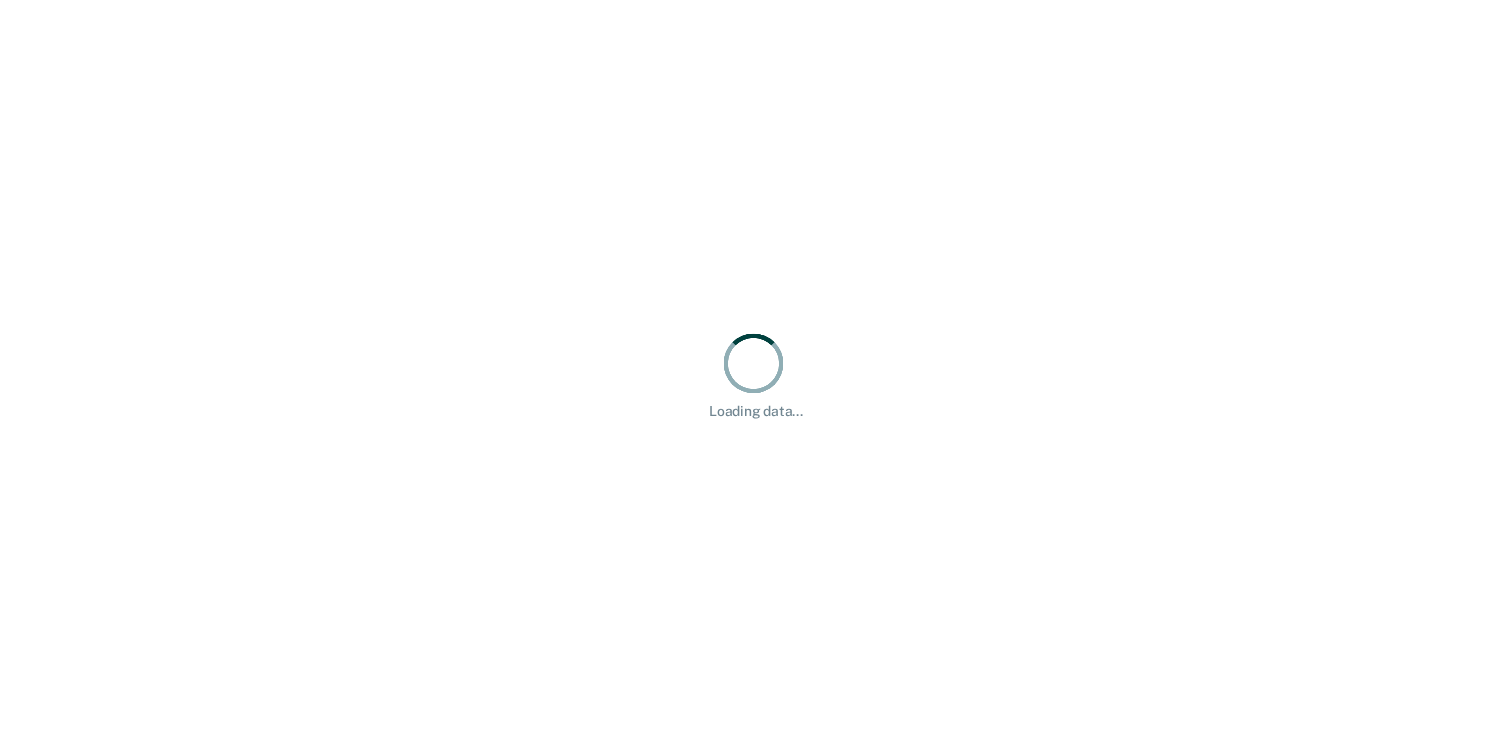 scroll, scrollTop: 0, scrollLeft: 0, axis: both 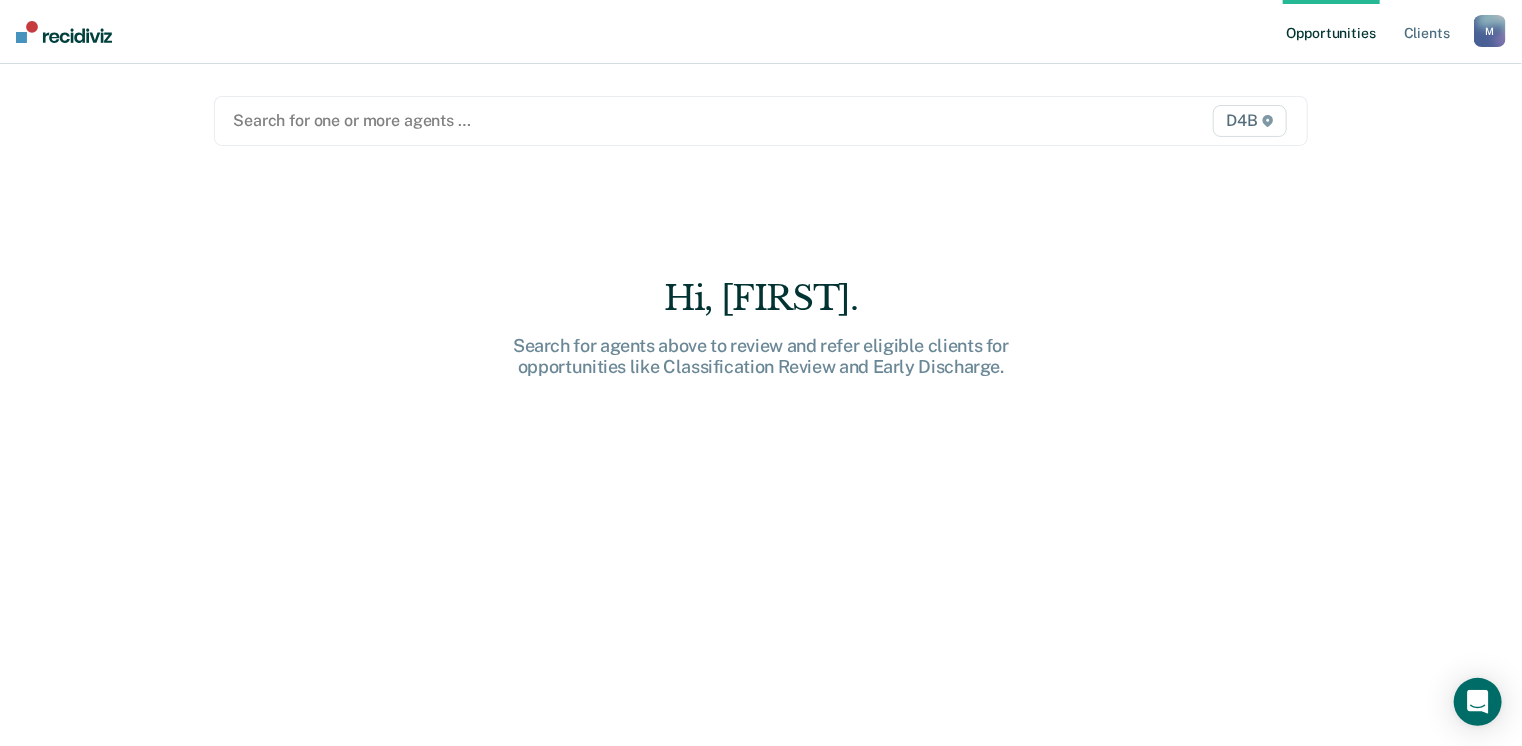 click at bounding box center (602, 120) 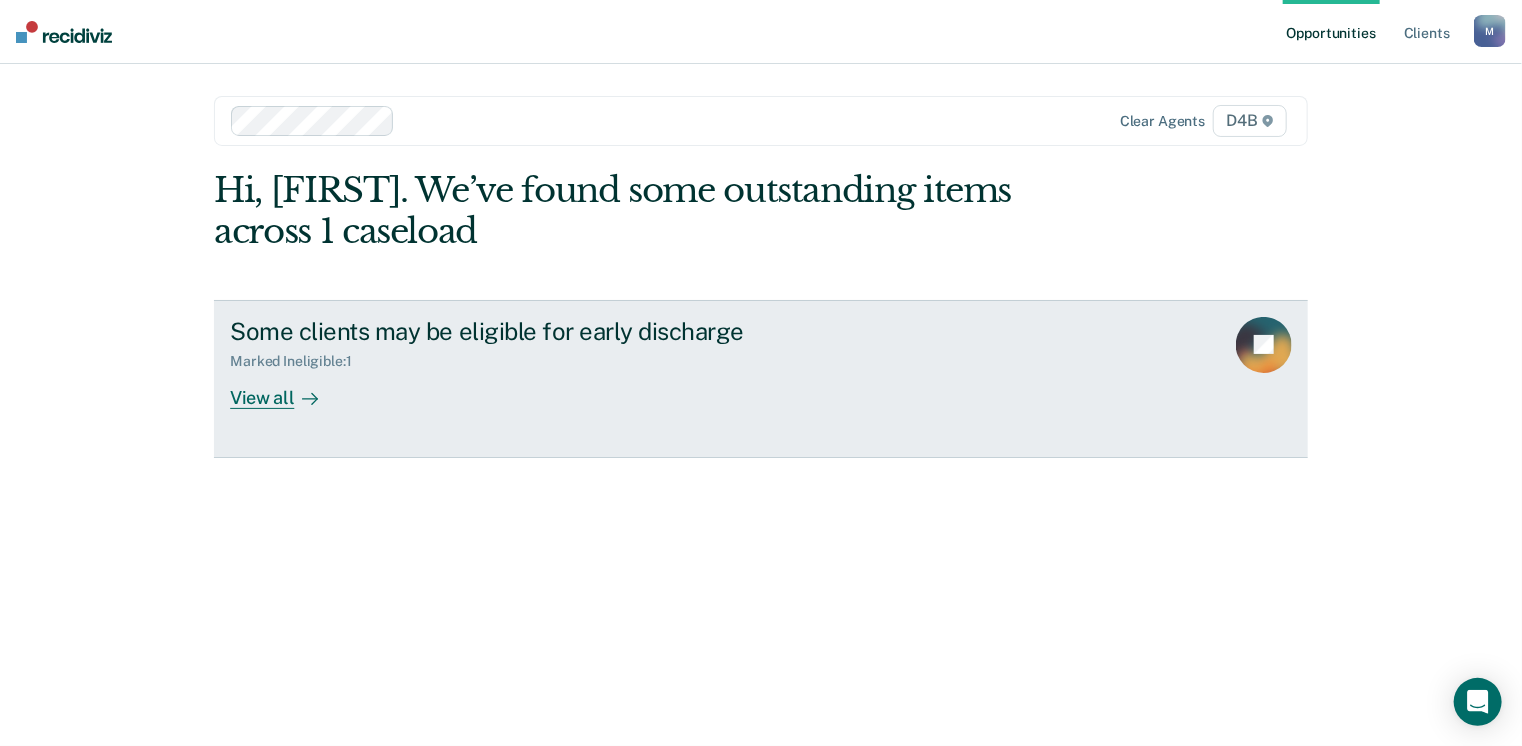 click on "View all" at bounding box center (286, 389) 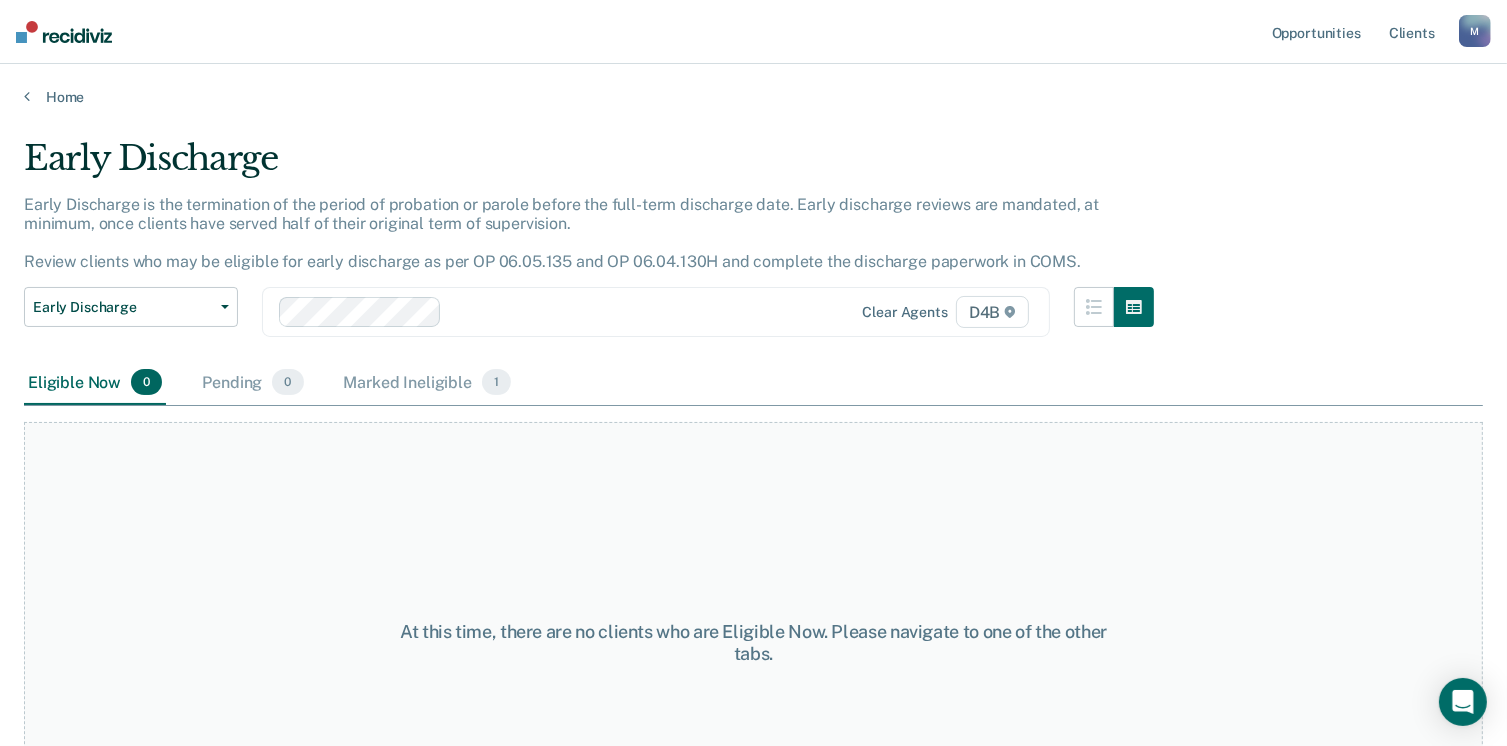 scroll, scrollTop: 116, scrollLeft: 0, axis: vertical 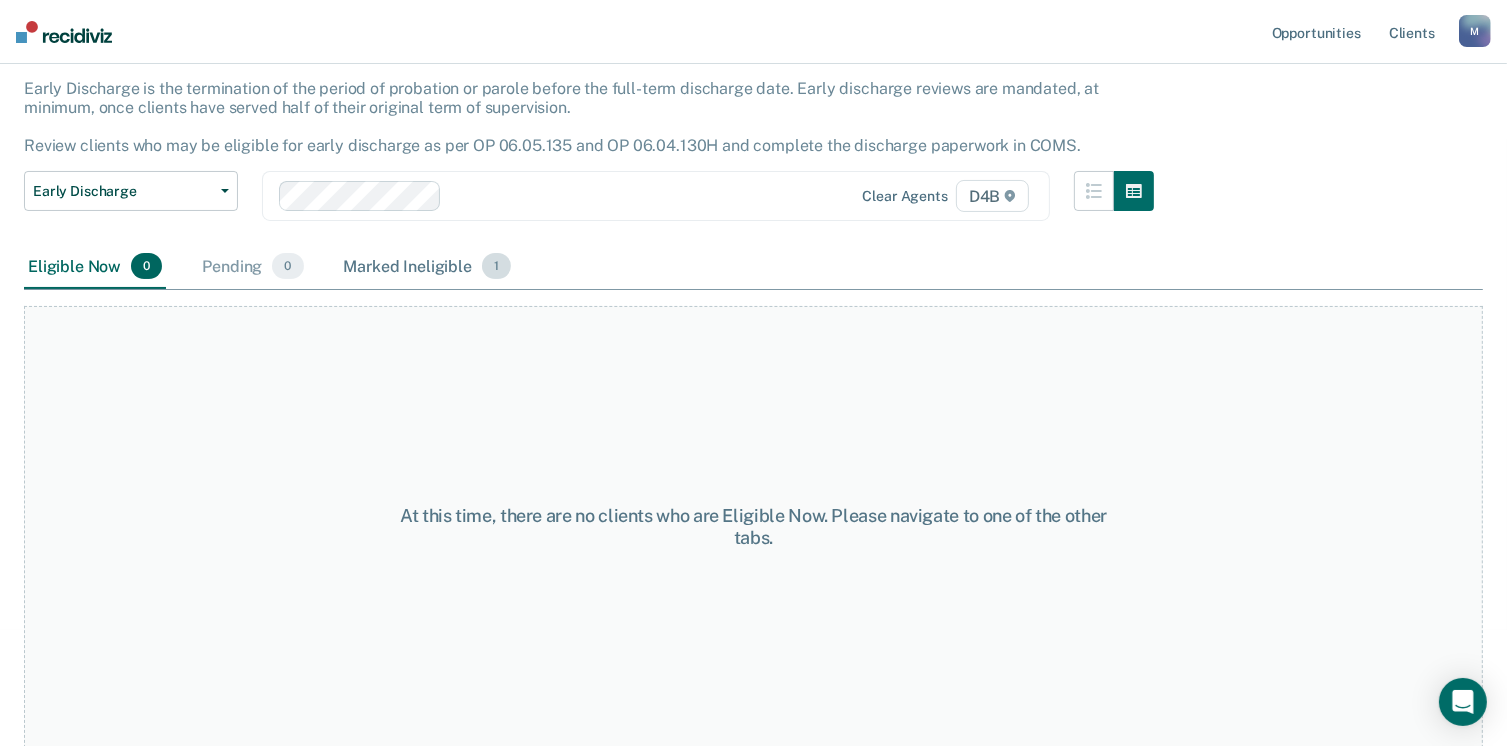 click on "Marked Ineligible 1" at bounding box center (428, 267) 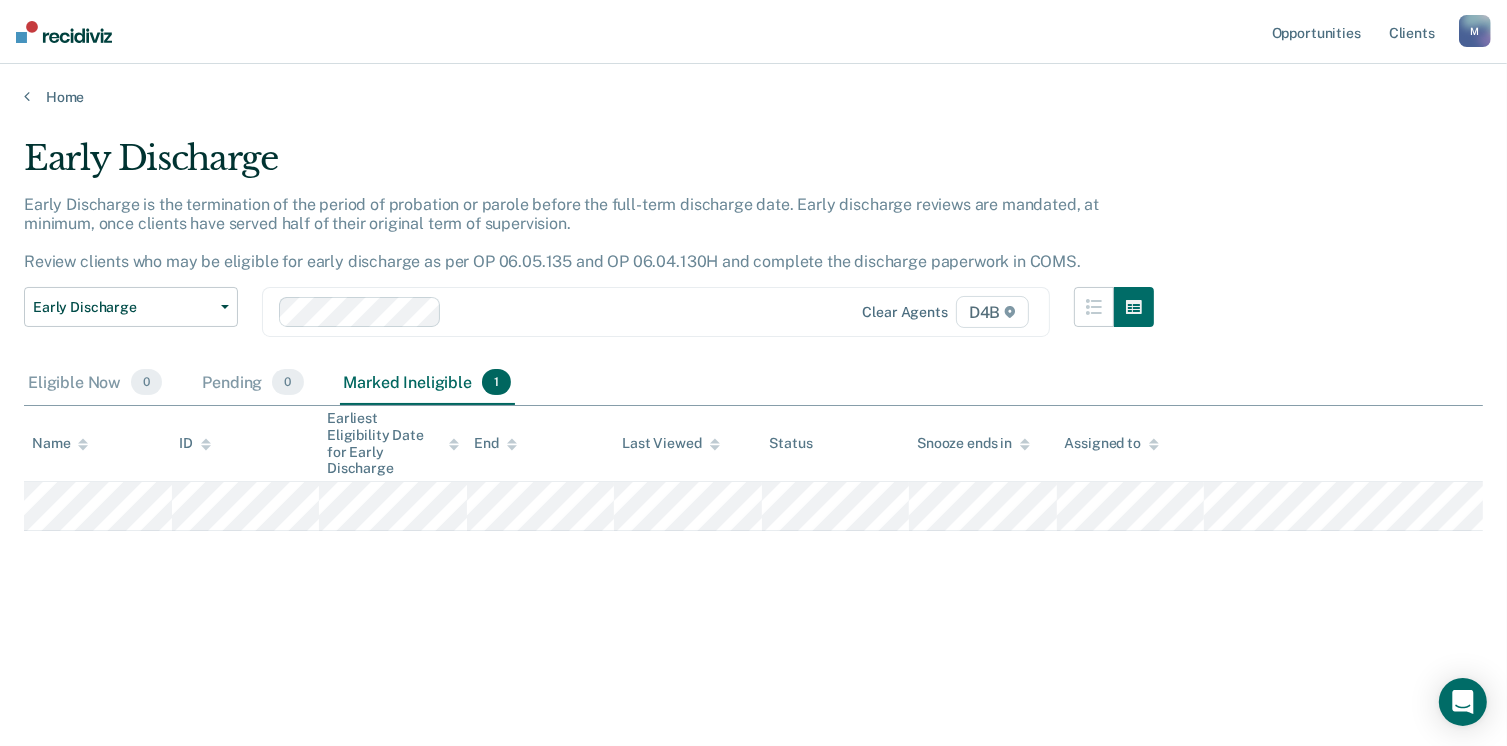scroll, scrollTop: 0, scrollLeft: 0, axis: both 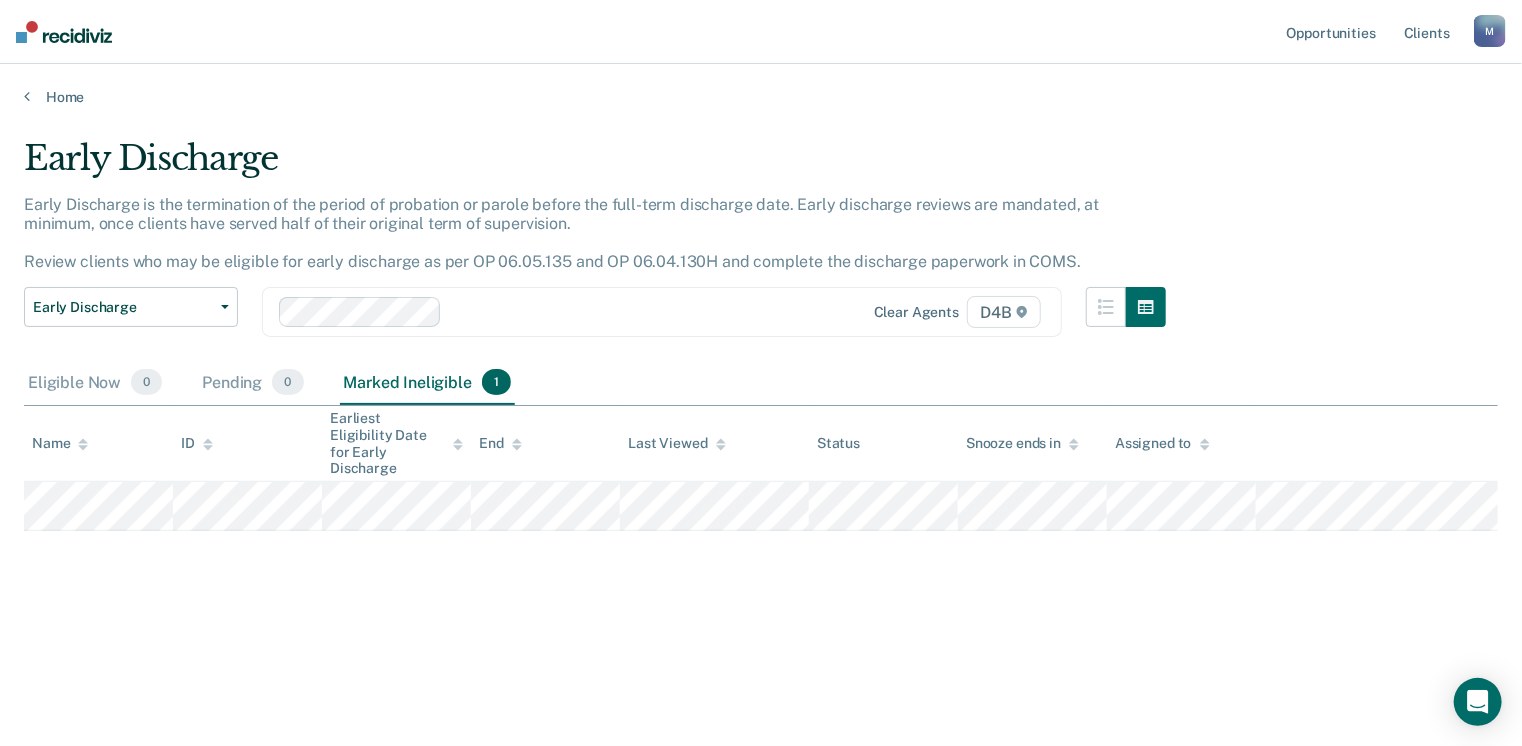 click on "Early Discharge   Early Discharge is the termination of the period of probation or parole before the full-term discharge date. Early discharge reviews are mandated, at minimum, once clients have served half of their original term of supervision. Review clients who may be eligible for early discharge as per OP 06.05.135 and OP 06.04.130H and complete the discharge paperwork in COMS. Early Discharge Classification Review Early Discharge Minimum Telephone Reporting Overdue for Discharge Supervision Level Mismatch Clear   agents D4B   Eligible Now 0 Pending 0 Marked Ineligible 1
To pick up a draggable item, press the space bar.
While dragging, use the arrow keys to move the item.
Press space again to drop the item in its new position, or press escape to cancel.
Name ID Earliest Eligibility Date for Early Discharge End Last Viewed Status Snooze ends in Assigned to" at bounding box center [761, 367] 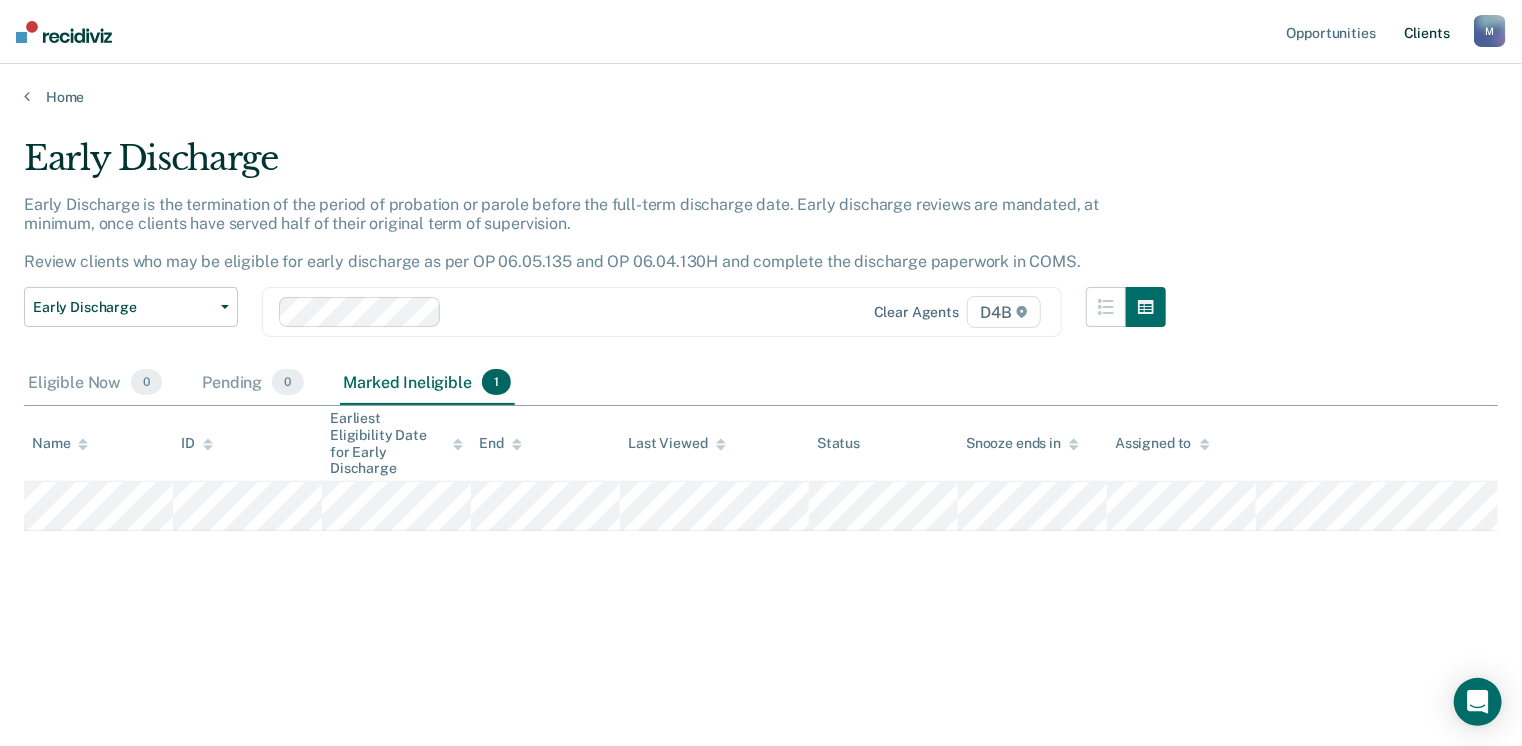 click on "Client s" at bounding box center (1427, 32) 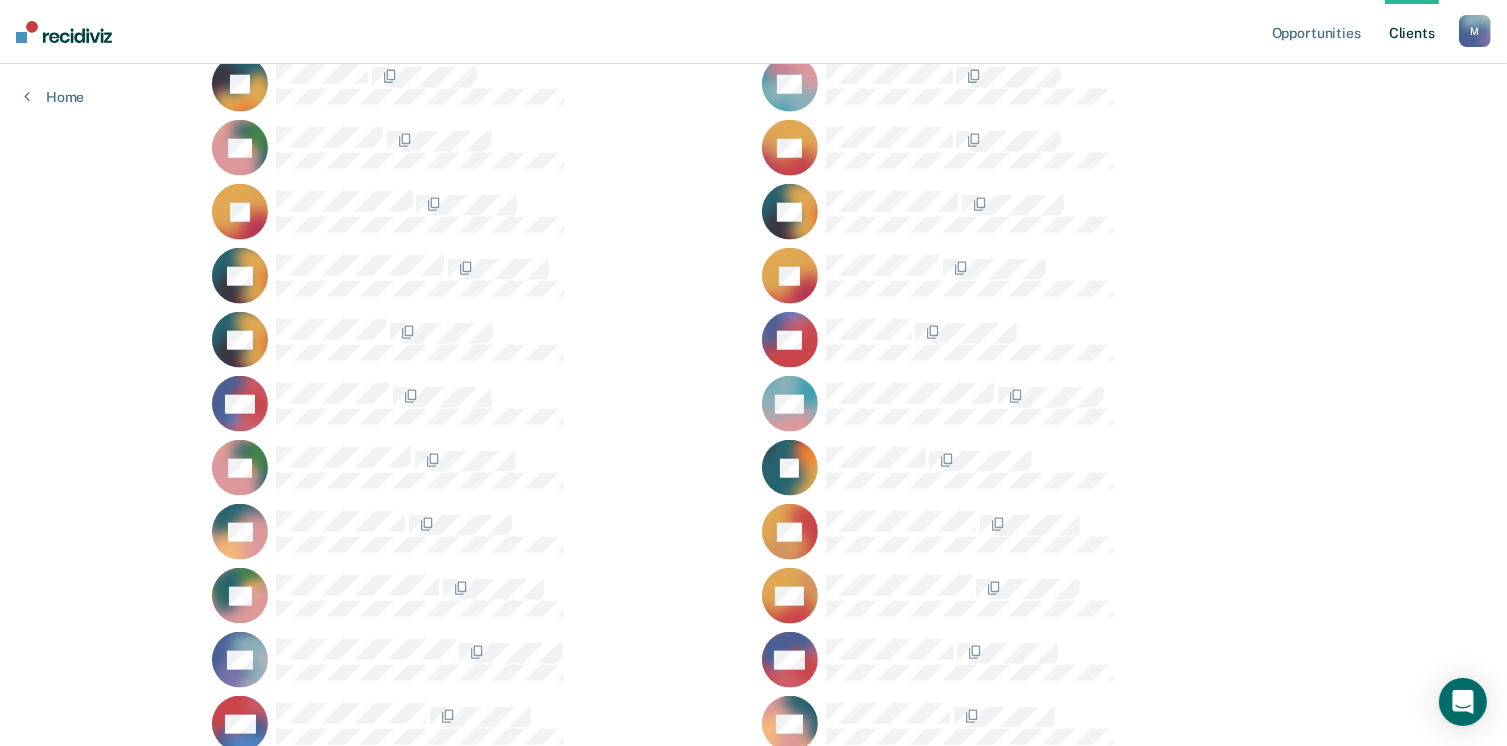 scroll, scrollTop: 2185, scrollLeft: 0, axis: vertical 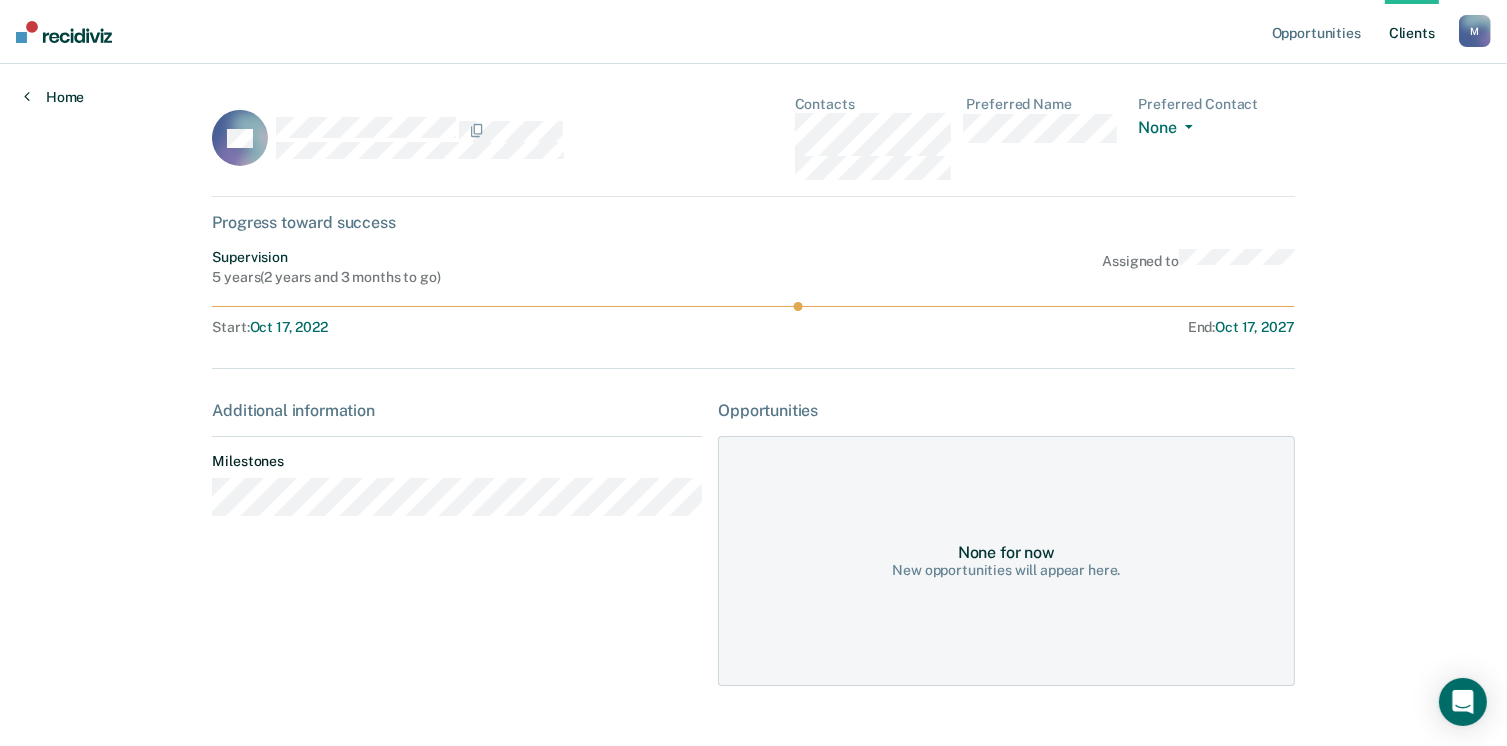 click on "Home" at bounding box center [54, 97] 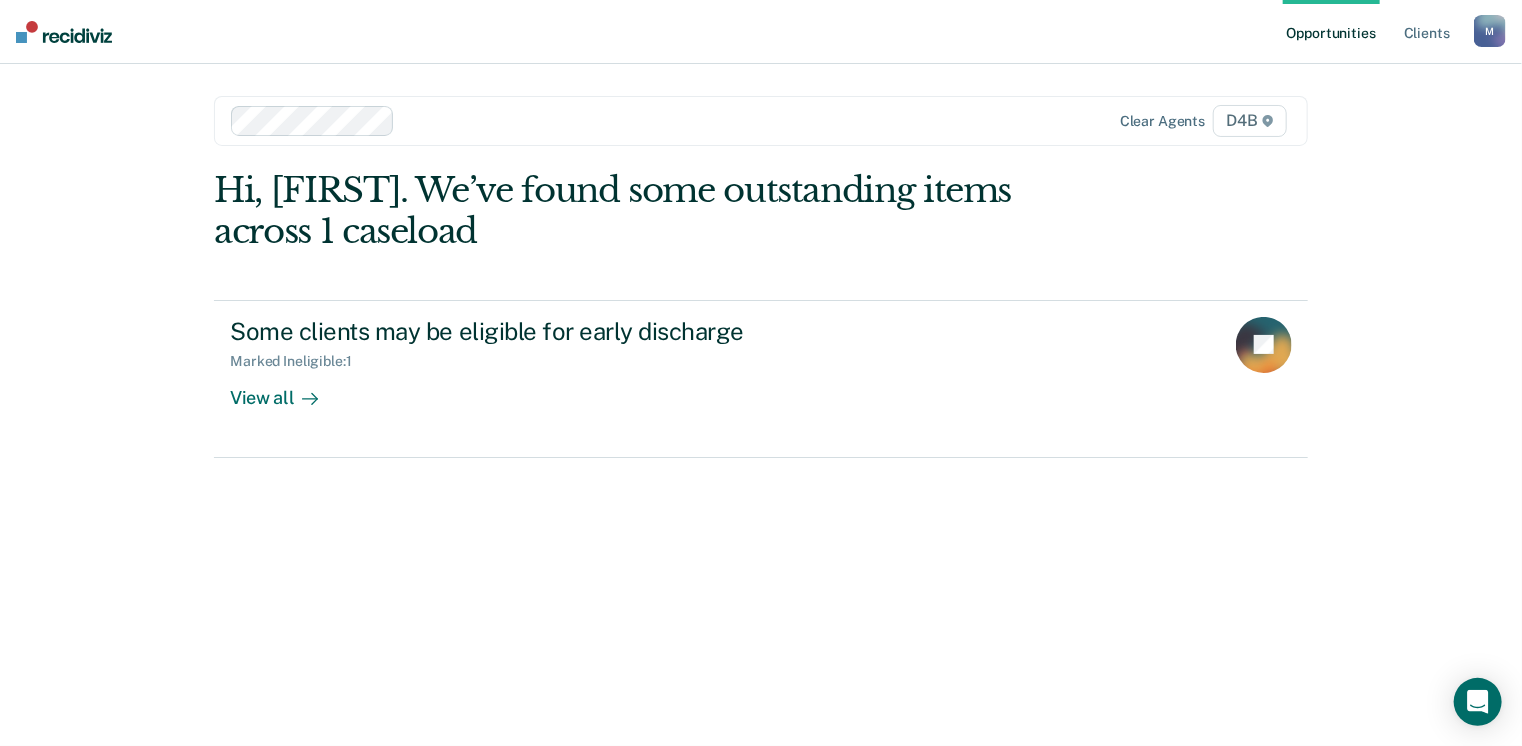 click on "Hi, [FIRST]. We’ve found some outstanding items across 1 caseload" at bounding box center [651, 211] 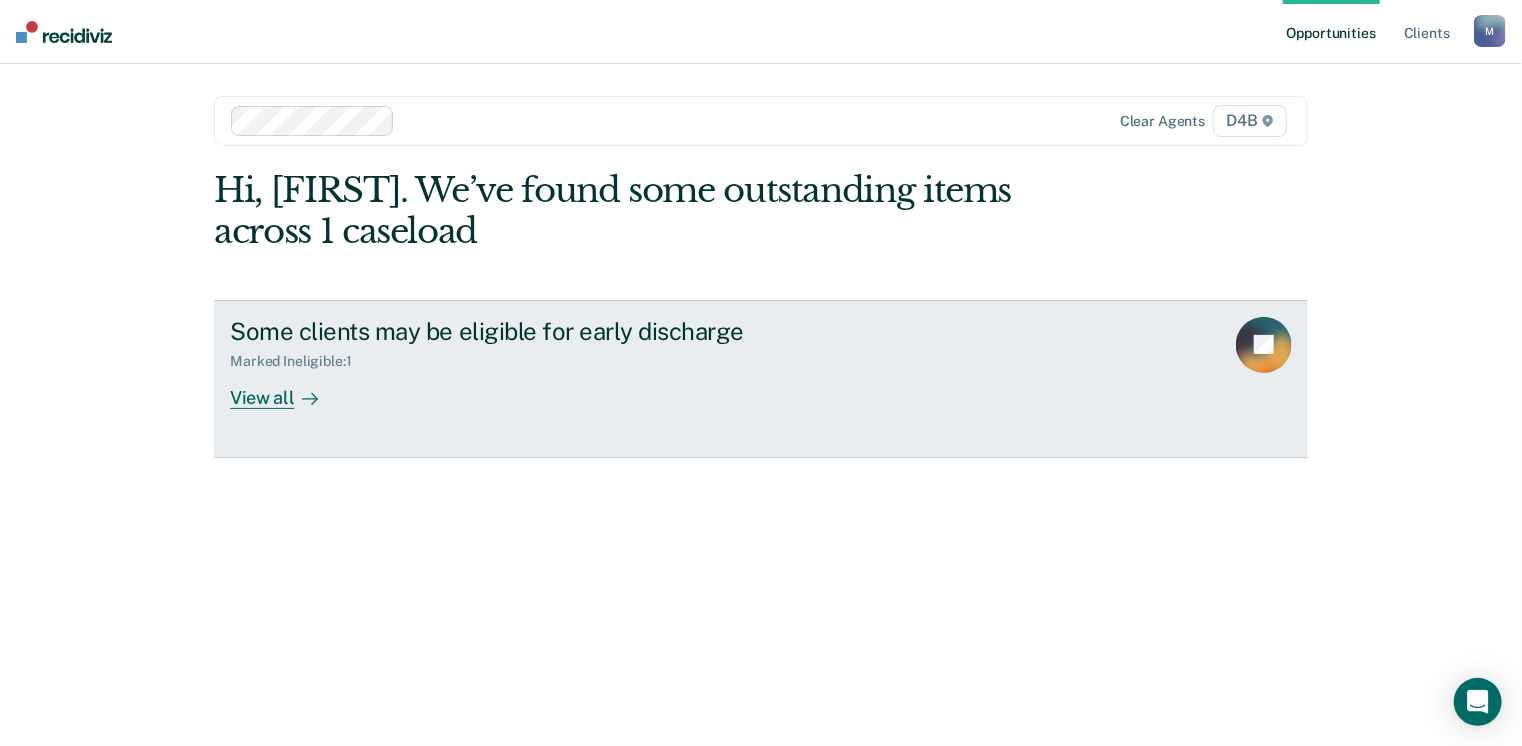 click on "View all" at bounding box center [286, 389] 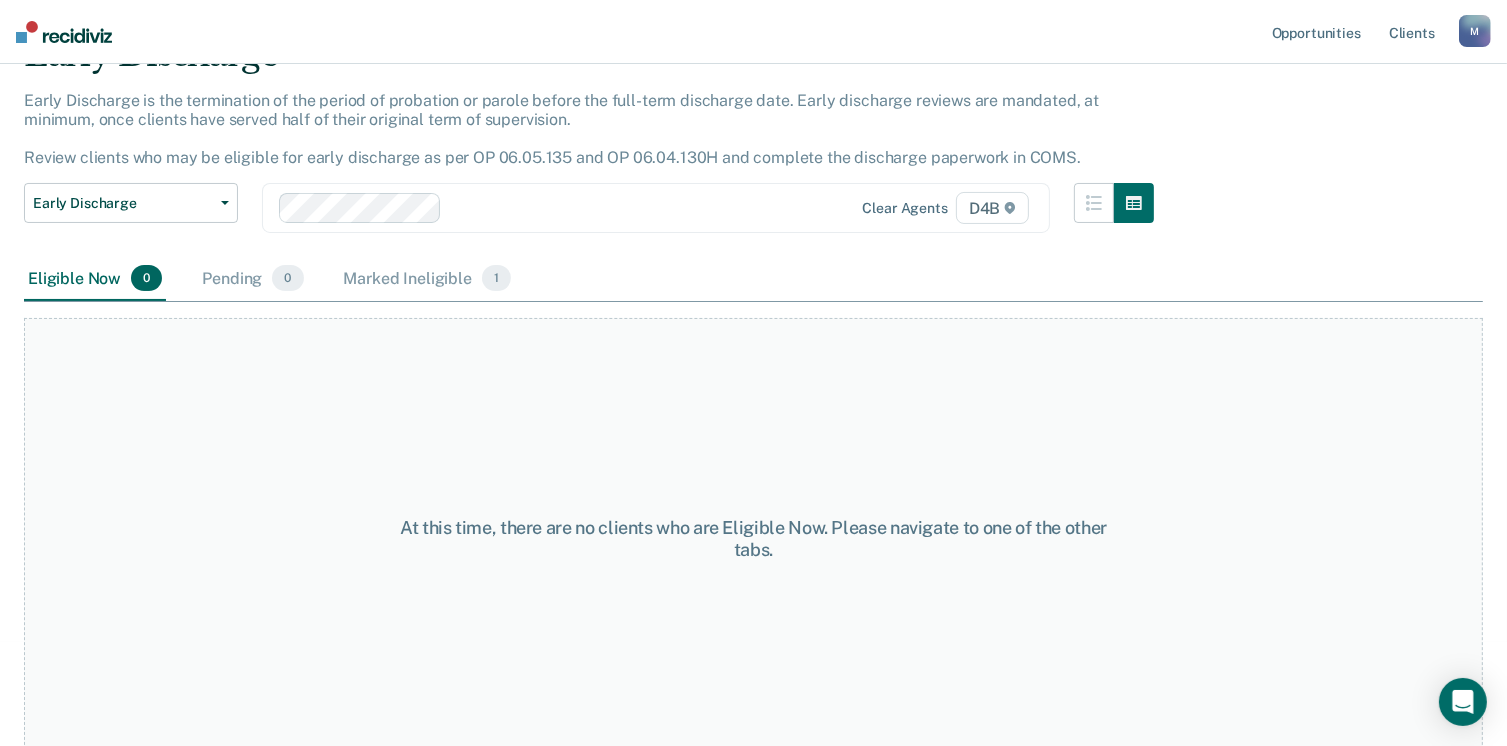 scroll, scrollTop: 112, scrollLeft: 0, axis: vertical 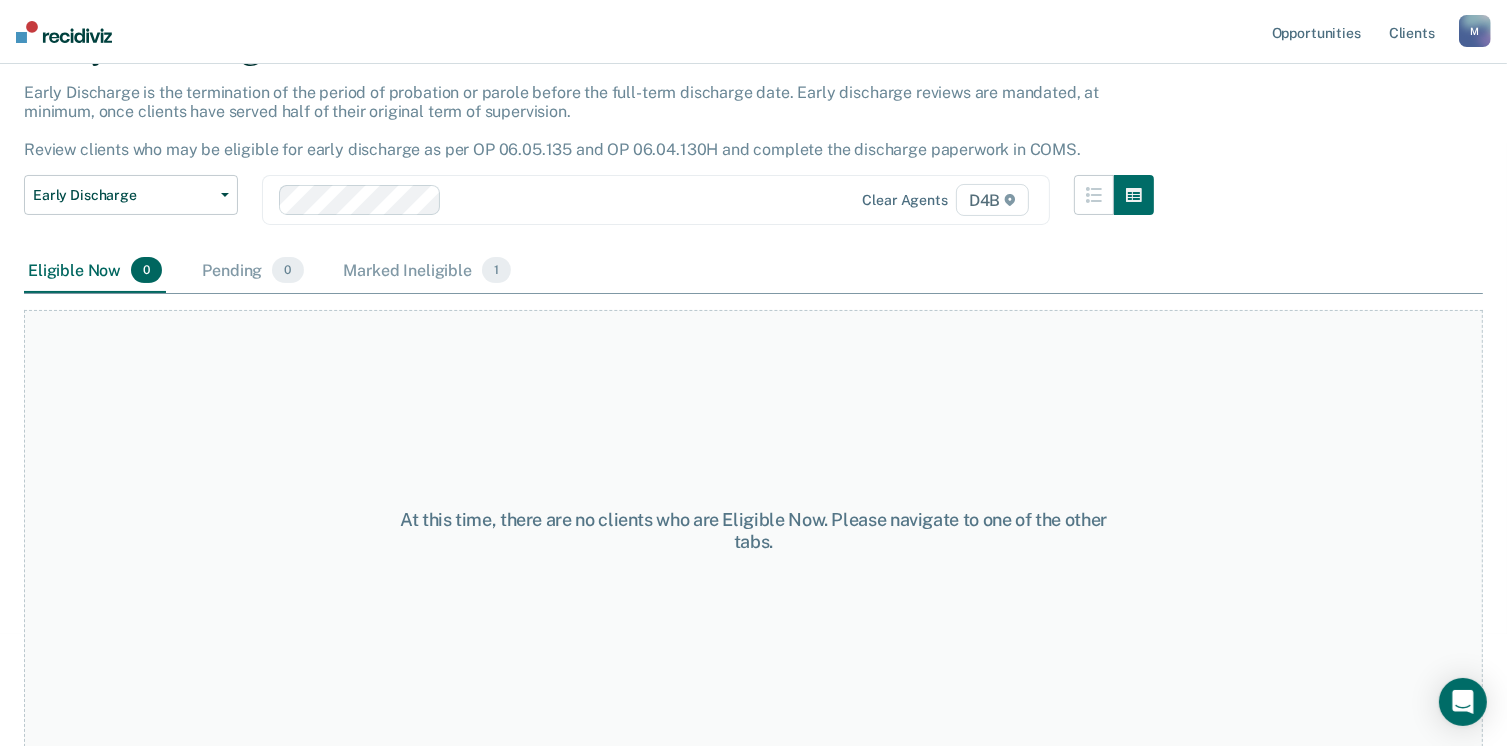 click on "Early Discharge Classification Review Early Discharge Minimum Telephone Reporting Overdue for Discharge Supervision Level Mismatch Clear   agents D4B" at bounding box center [589, 212] 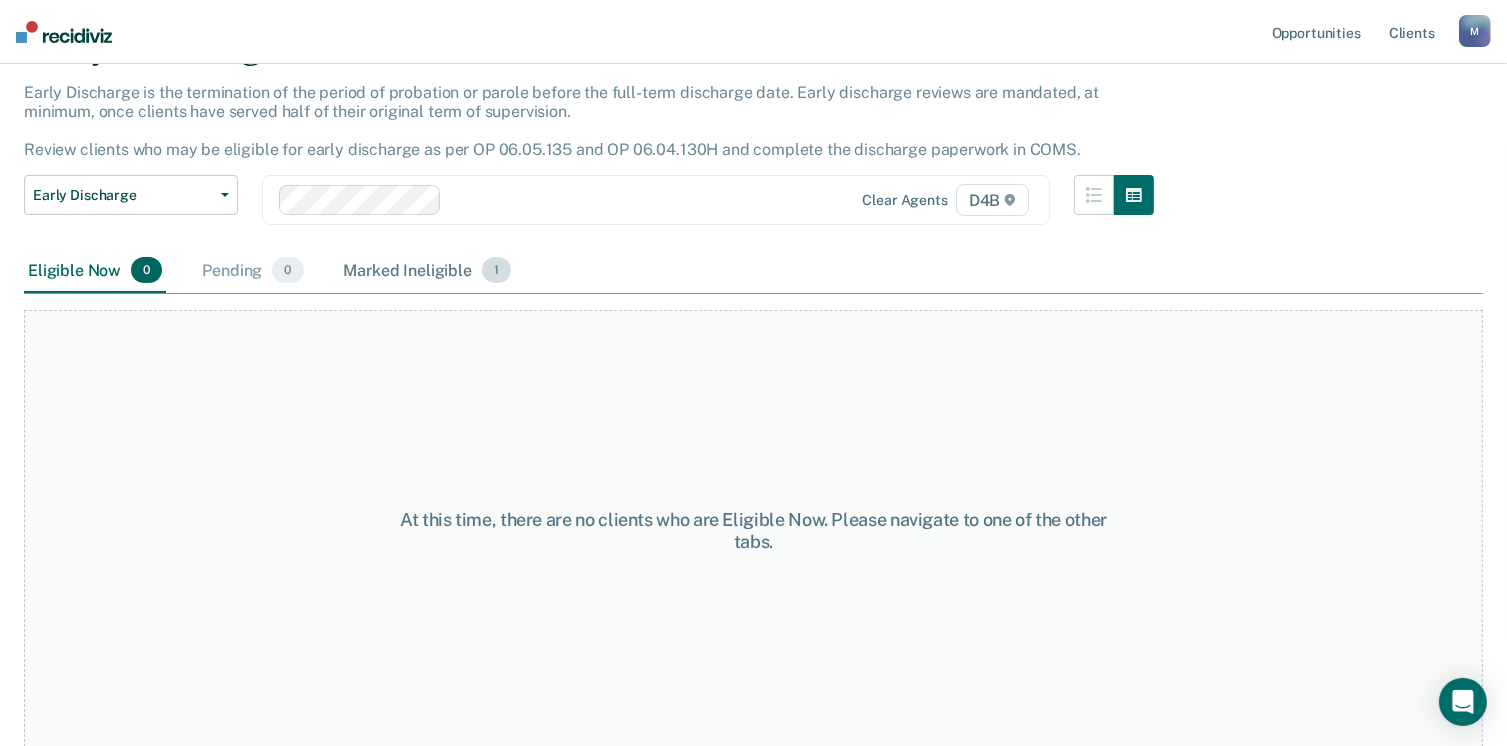 click on "Marked Ineligible 1" at bounding box center [428, 271] 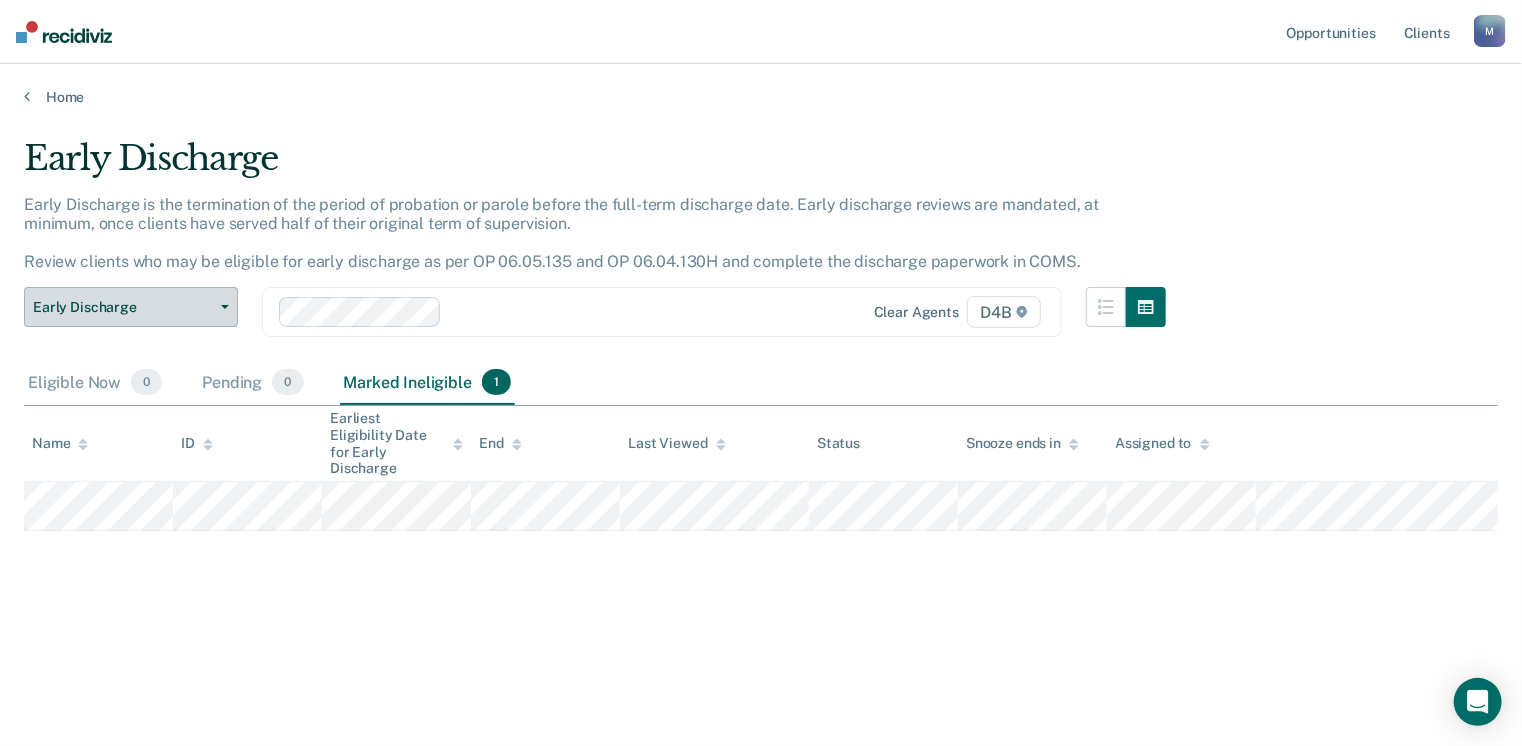 click on "Early Discharge" at bounding box center [131, 307] 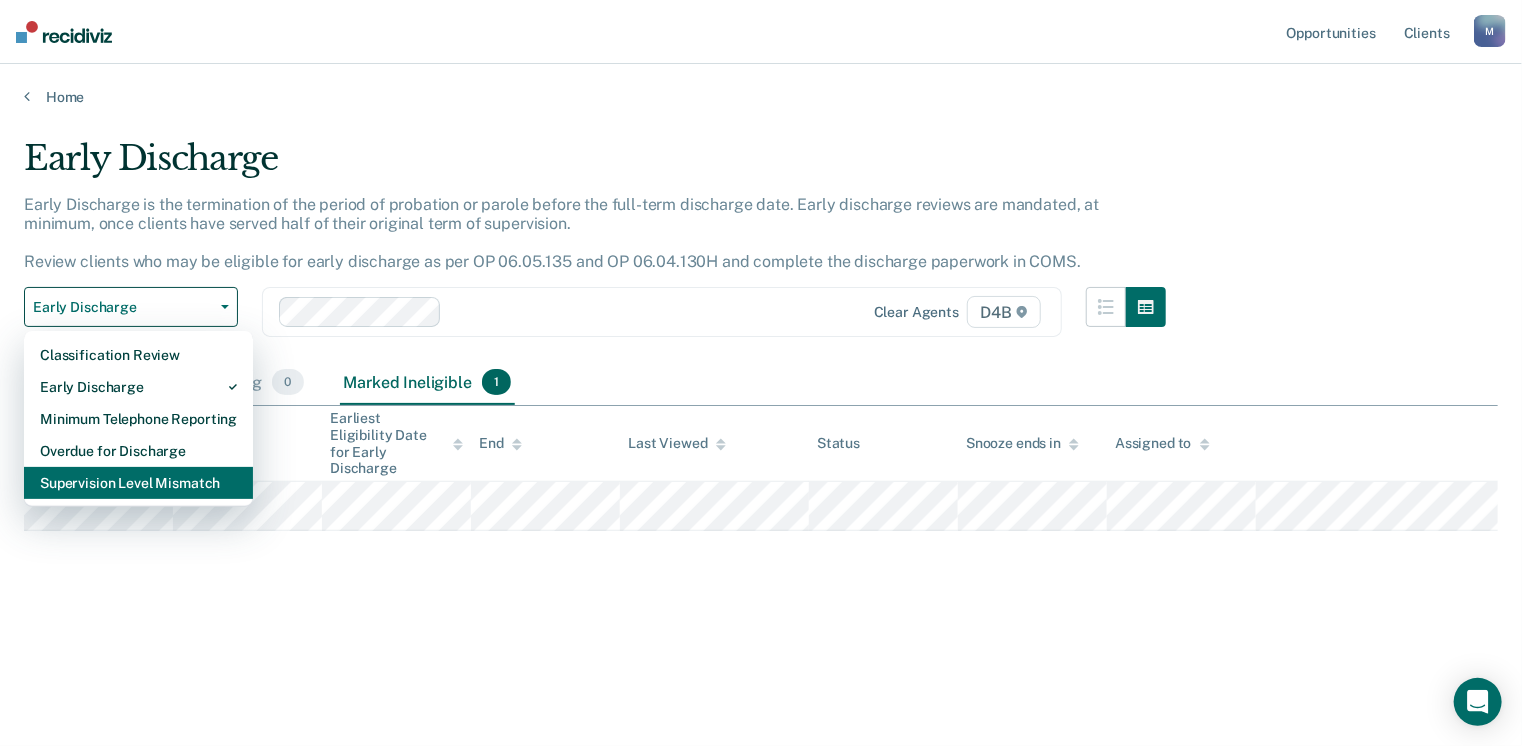 click on "Supervision Level Mismatch" at bounding box center [138, 355] 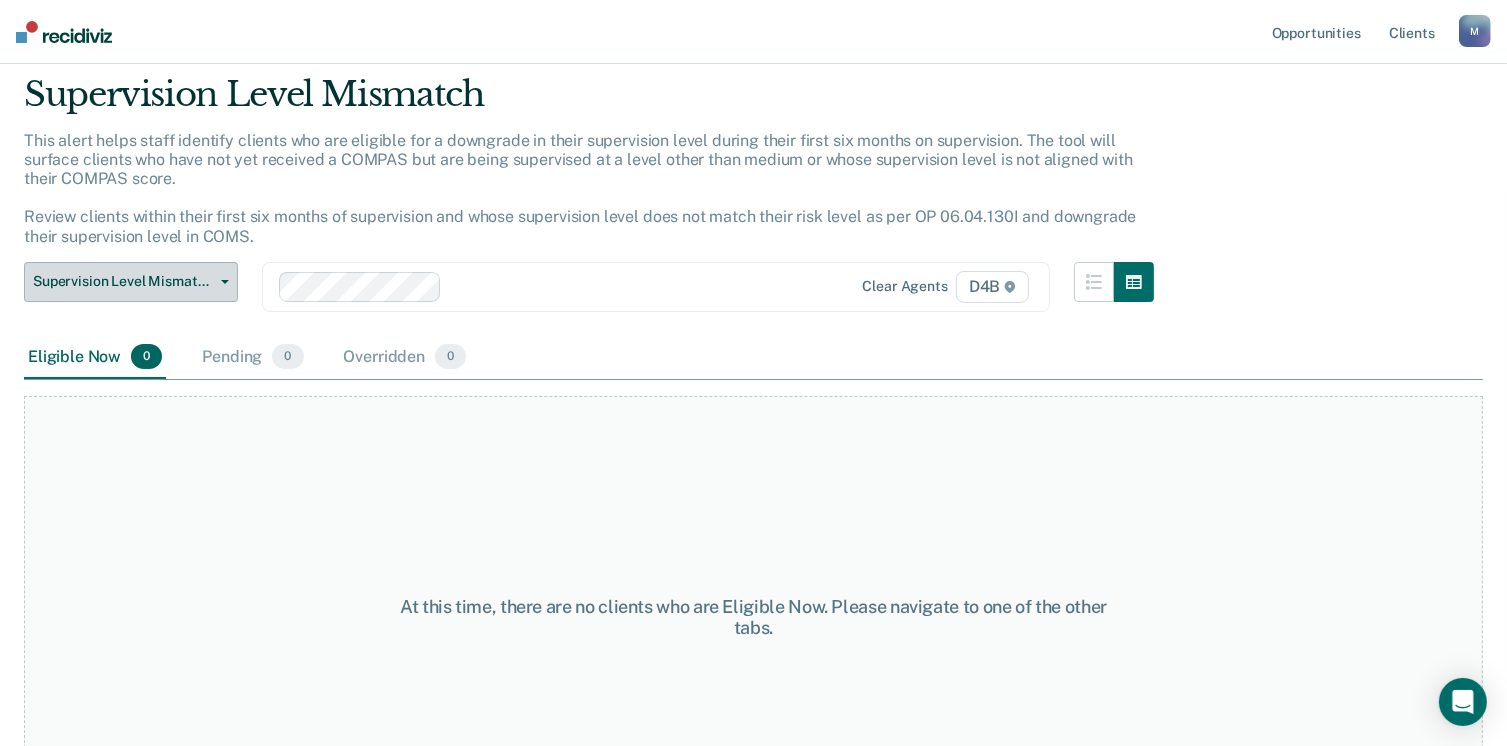 scroll, scrollTop: 21, scrollLeft: 0, axis: vertical 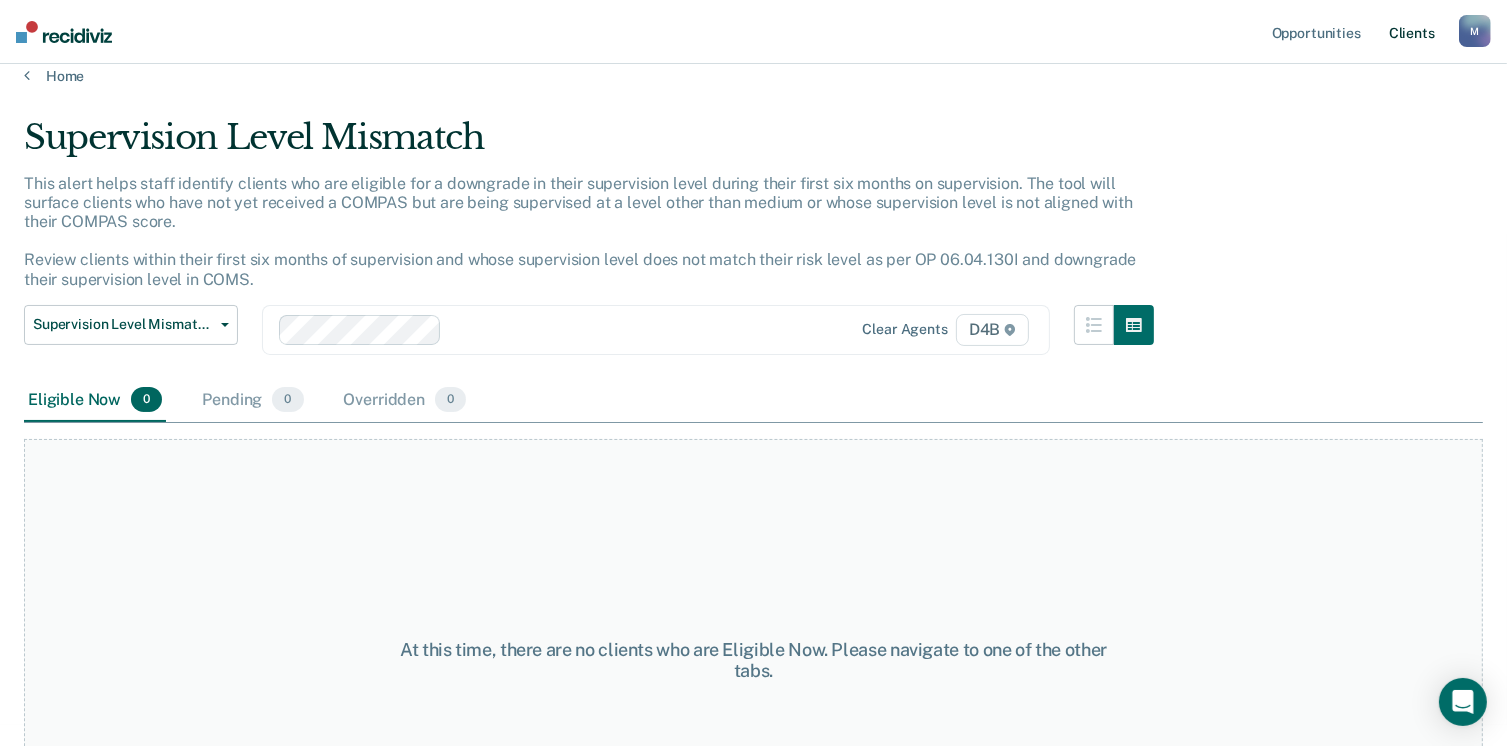 click on "Client s" at bounding box center [1412, 32] 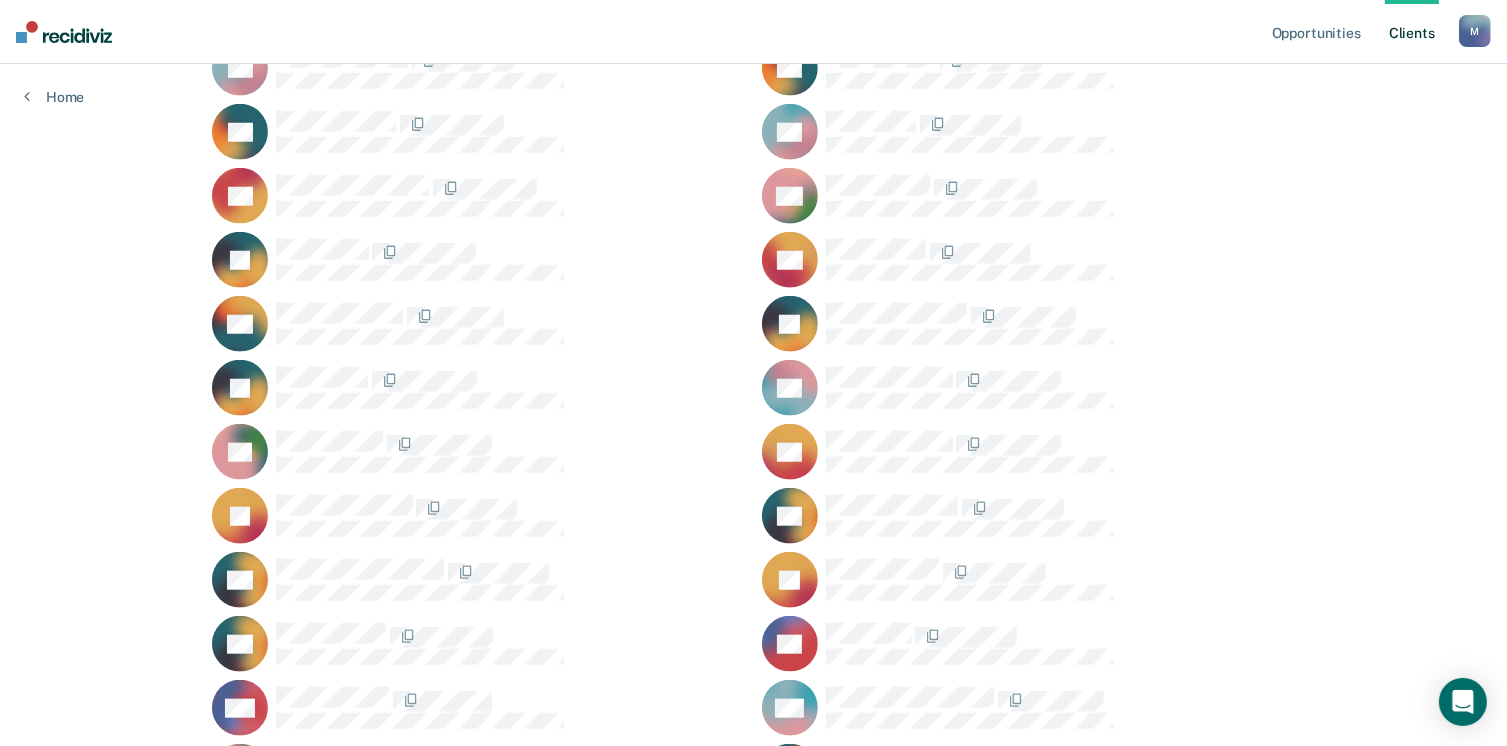 scroll, scrollTop: 2185, scrollLeft: 0, axis: vertical 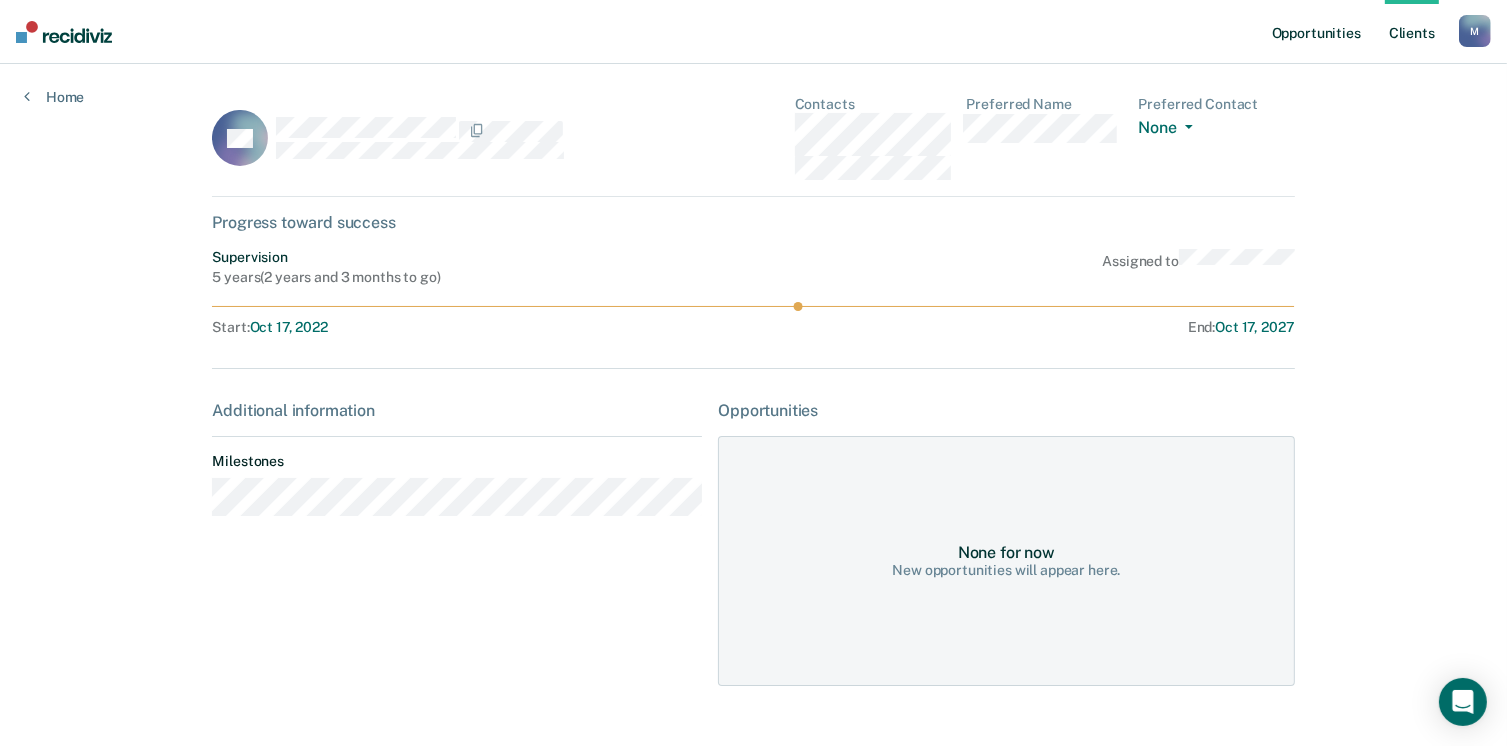 click on "Opportunities" at bounding box center (1316, 32) 